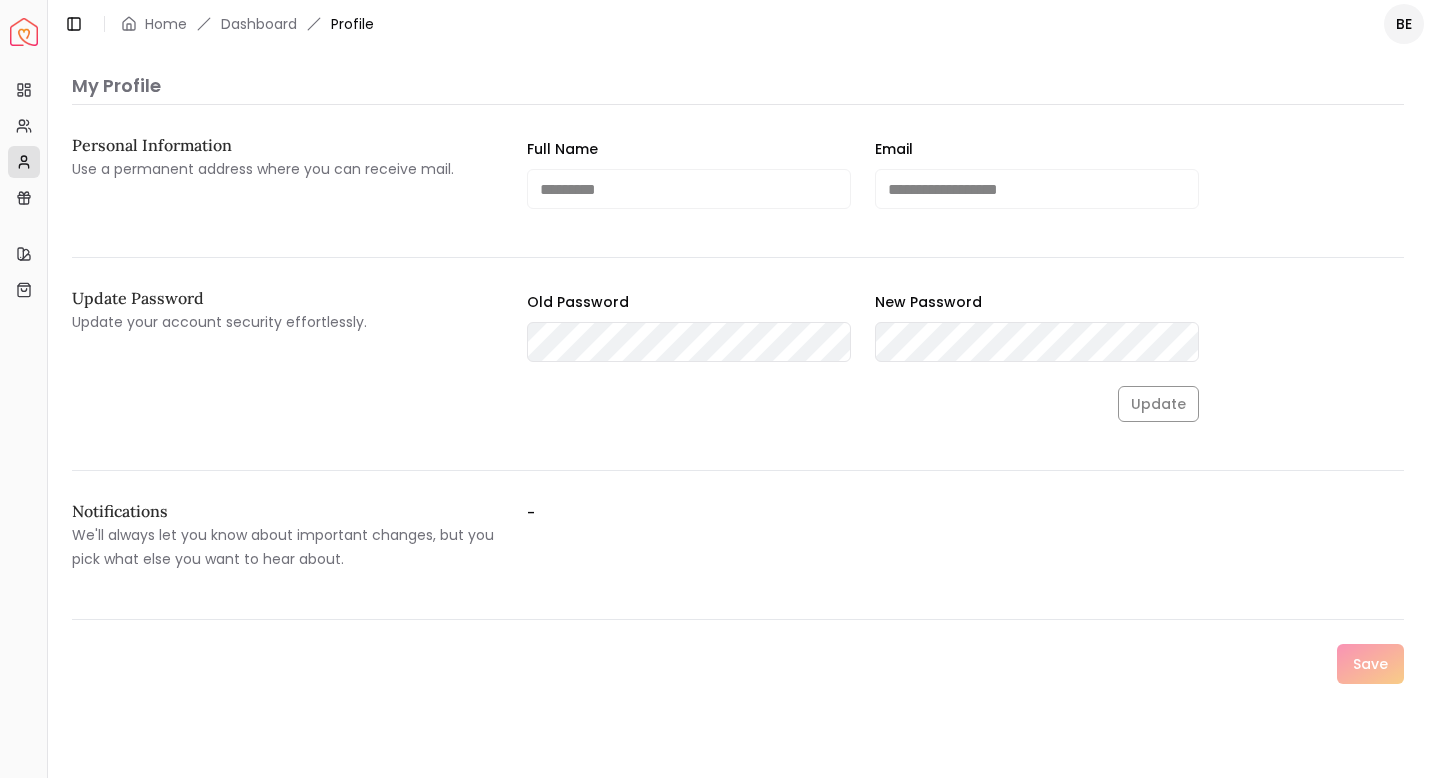 scroll, scrollTop: 0, scrollLeft: 0, axis: both 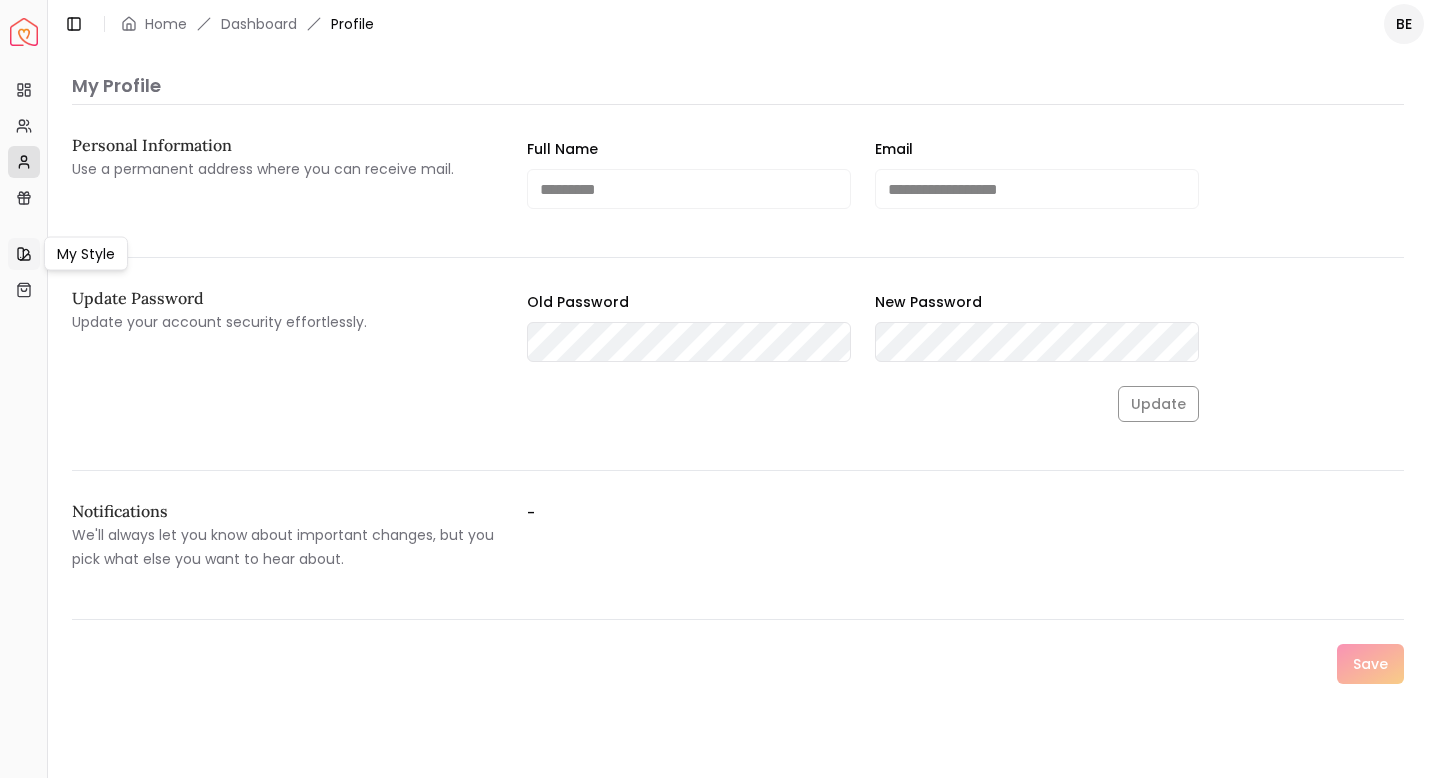 click 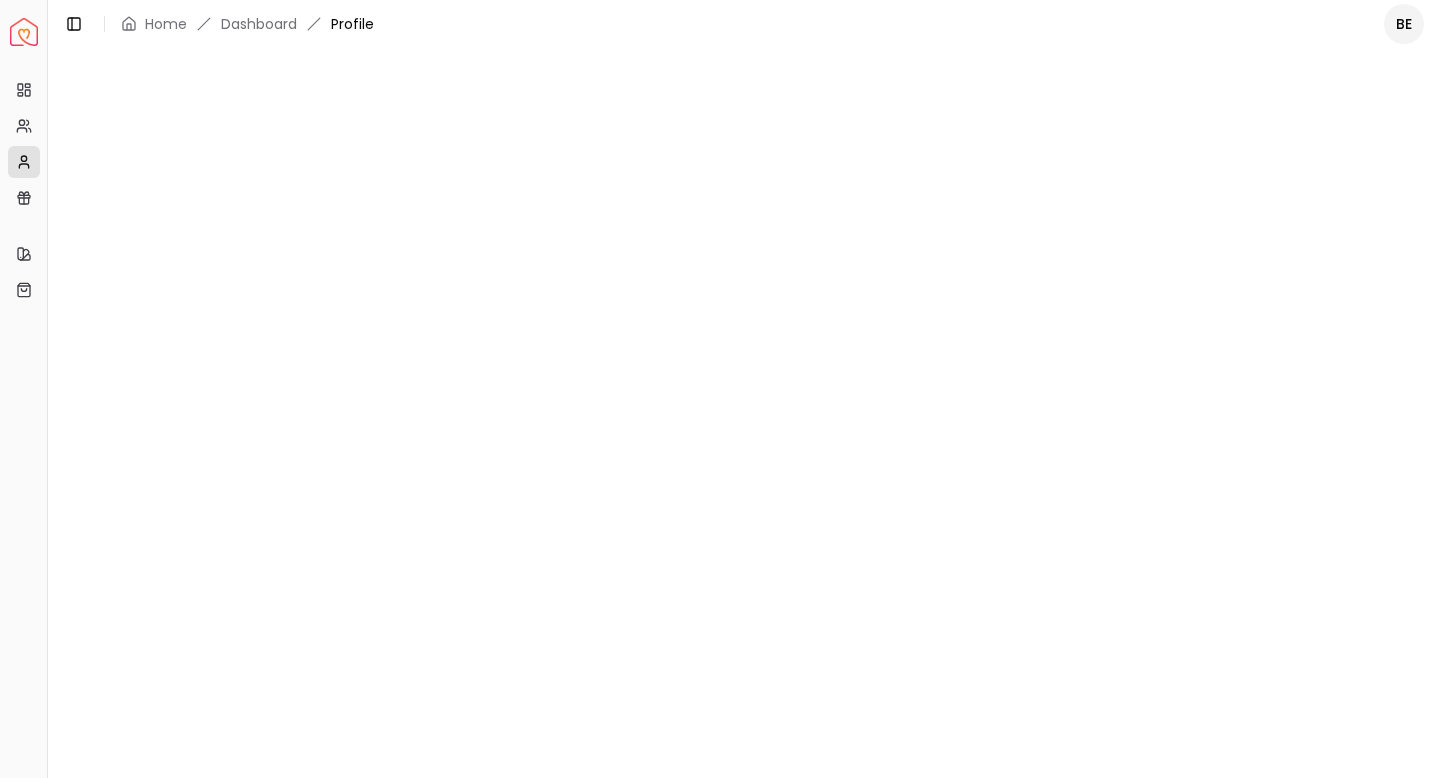 scroll, scrollTop: 0, scrollLeft: 0, axis: both 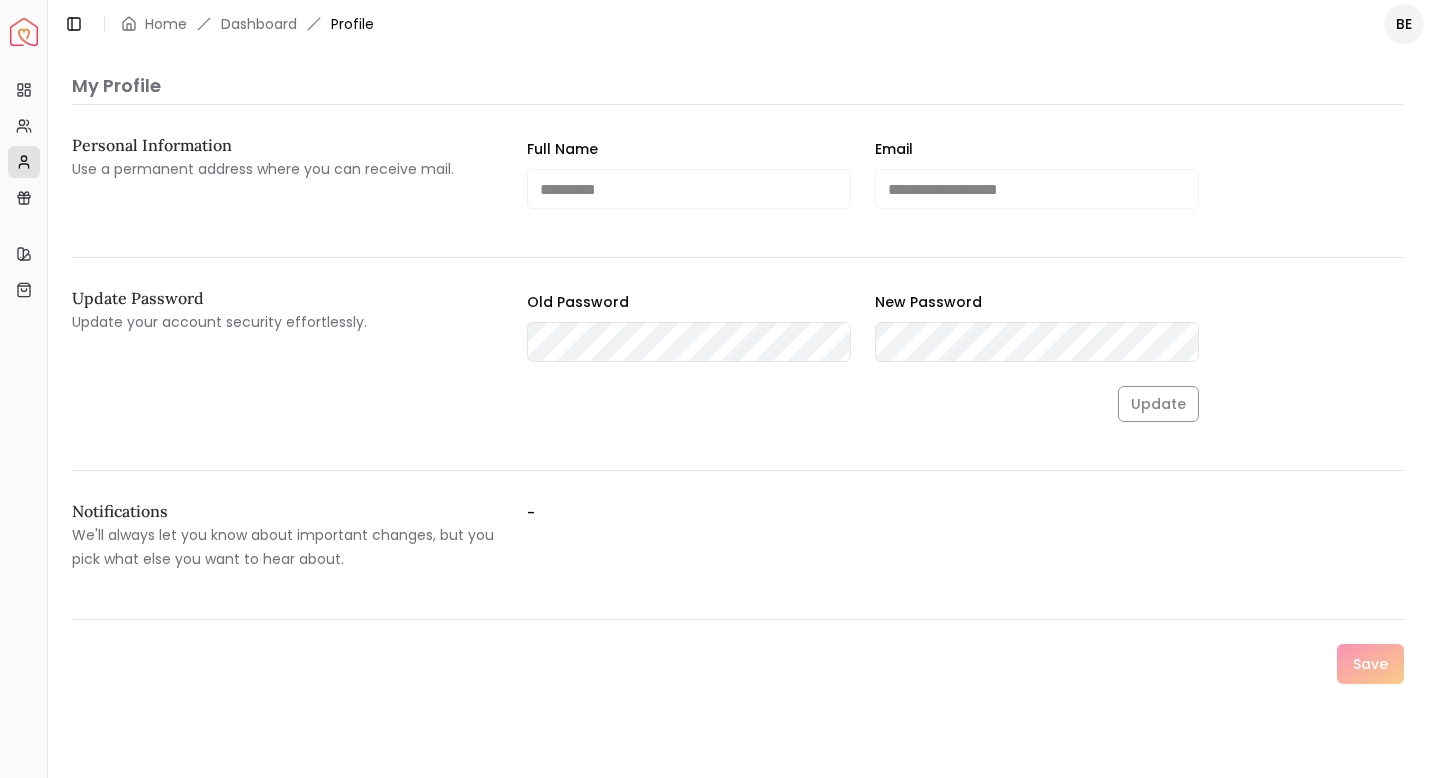 click at bounding box center [24, 32] 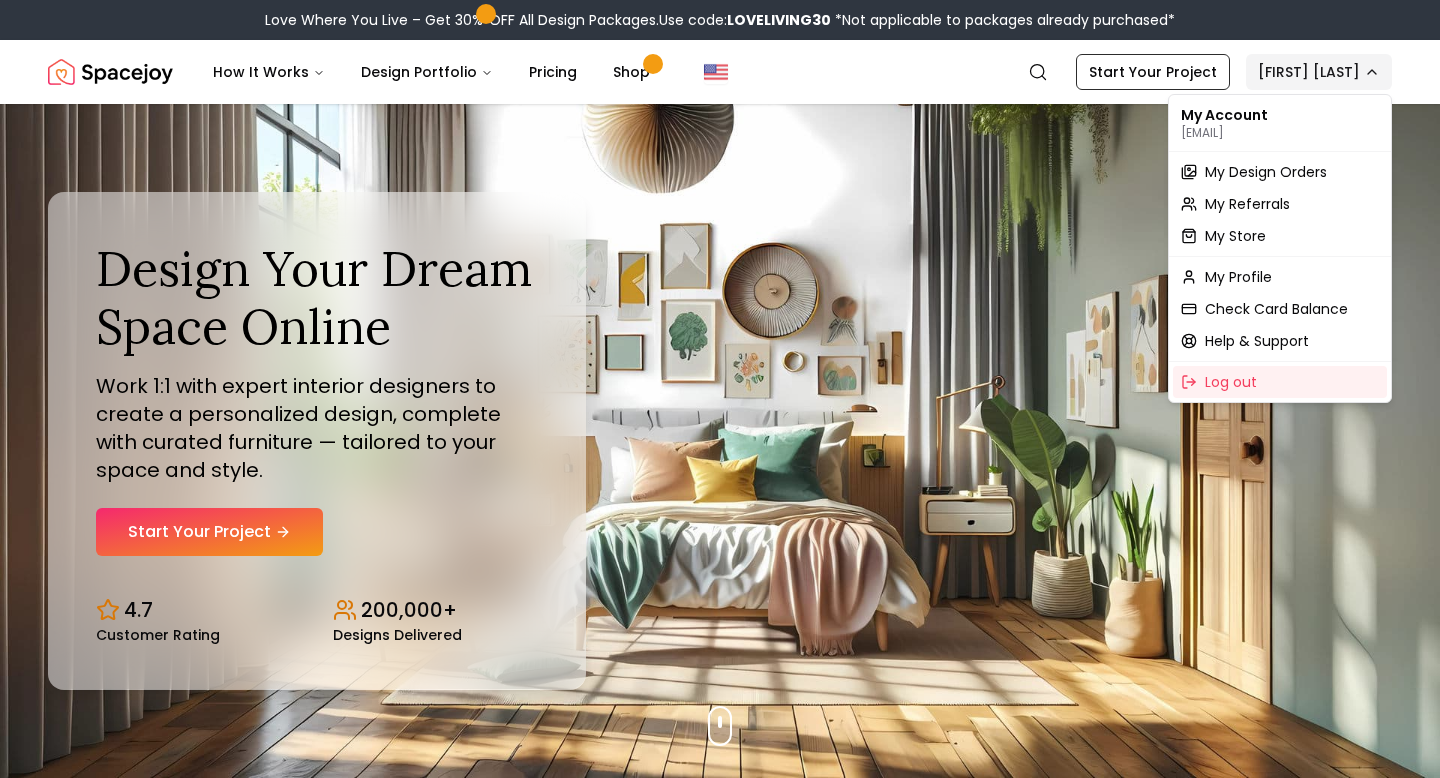 click on "Love Where You Live – Get 30% OFF All Design Packages.  Use code:  LOVELIVING30   *Not applicable to packages already purchased* Spacejoy How It Works   Design Portfolio   Pricing Shop Search Start Your Project   Beth King Design Your Dream Space Online Work 1:1 with expert interior designers to create a personalized design, complete with curated furniture — tailored to your space and style. Start Your Project   4.7 Customer Rating 200,000+ Designs Delivered Design Your Dream Space Online Work 1:1 with expert interior designers to create a personalized design, complete with curated furniture — tailored to your space and style. Start Your Project   4.7 Customer Rating 200,000+ Designs Delivered Summer Design Sale Get 25% OFF on all Design Packages Get Started   Mid-Summer Style Event Up to 60% OFF on Furniture & Decor Shop Now   Get Matched with Expert Interior Designers Online! Maria Castillero Designer Angela Amore Designer Tina Martidelcampo Designer Christina Manzo Designer Hannah James Designer   1" at bounding box center [720, 5959] 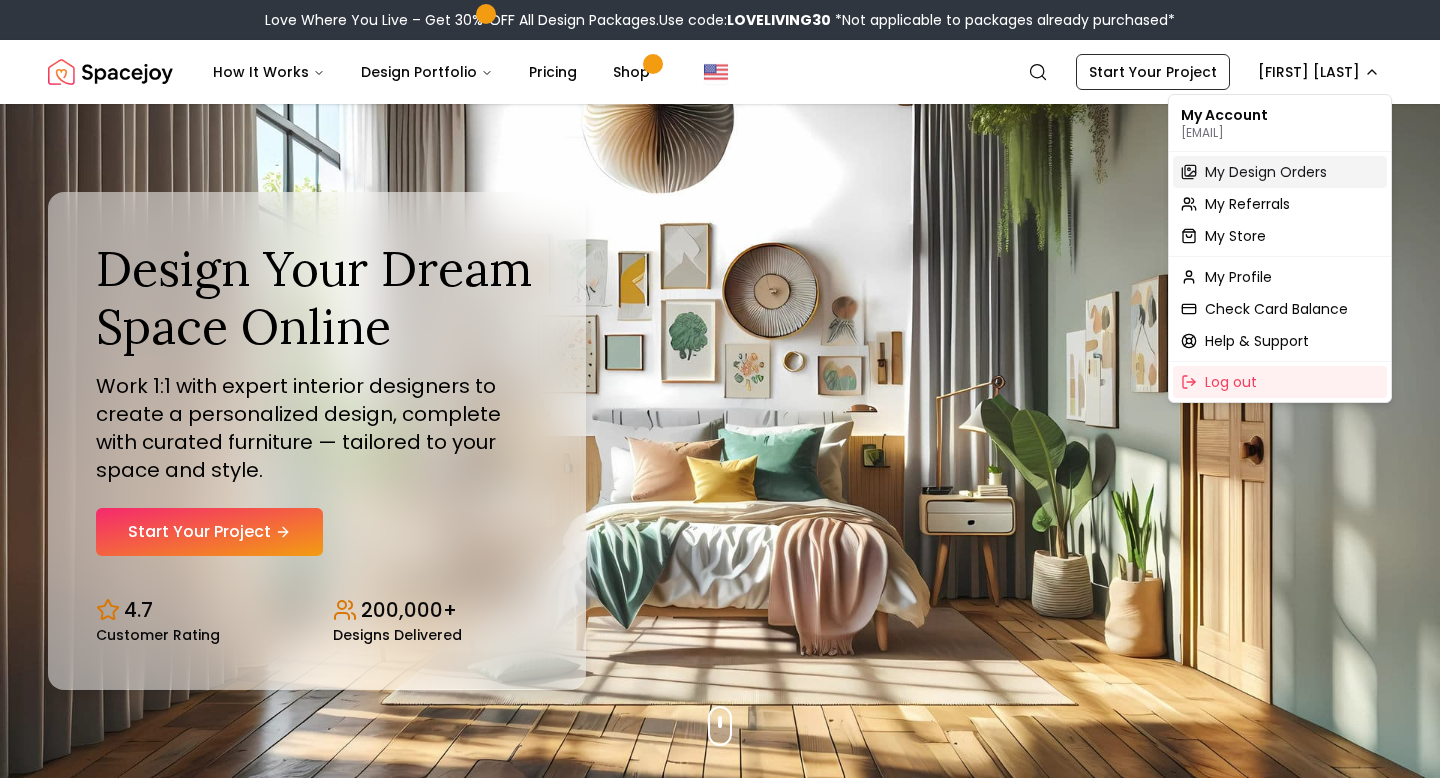 click on "My Design Orders" at bounding box center [1266, 172] 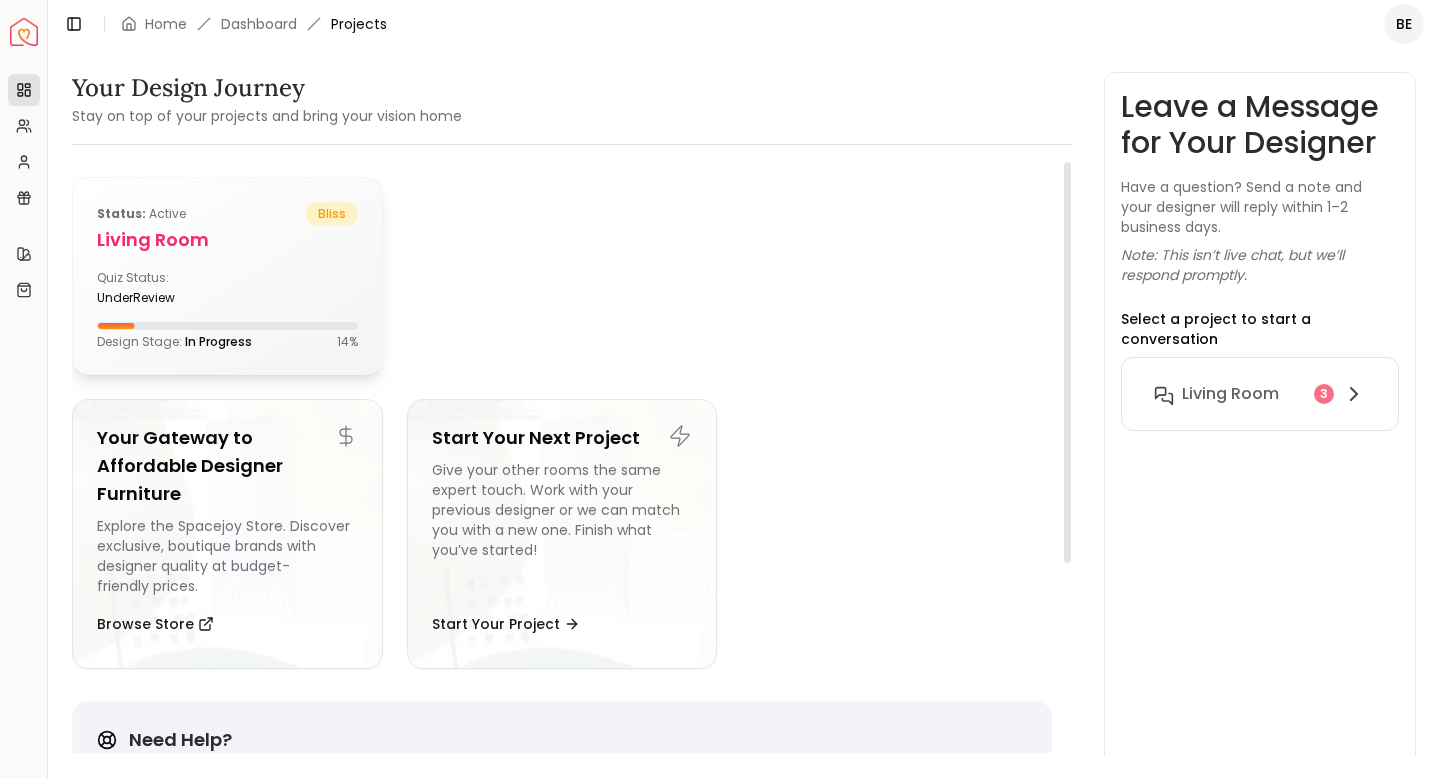 click on "Quiz Status: underReview" at bounding box center (227, 288) 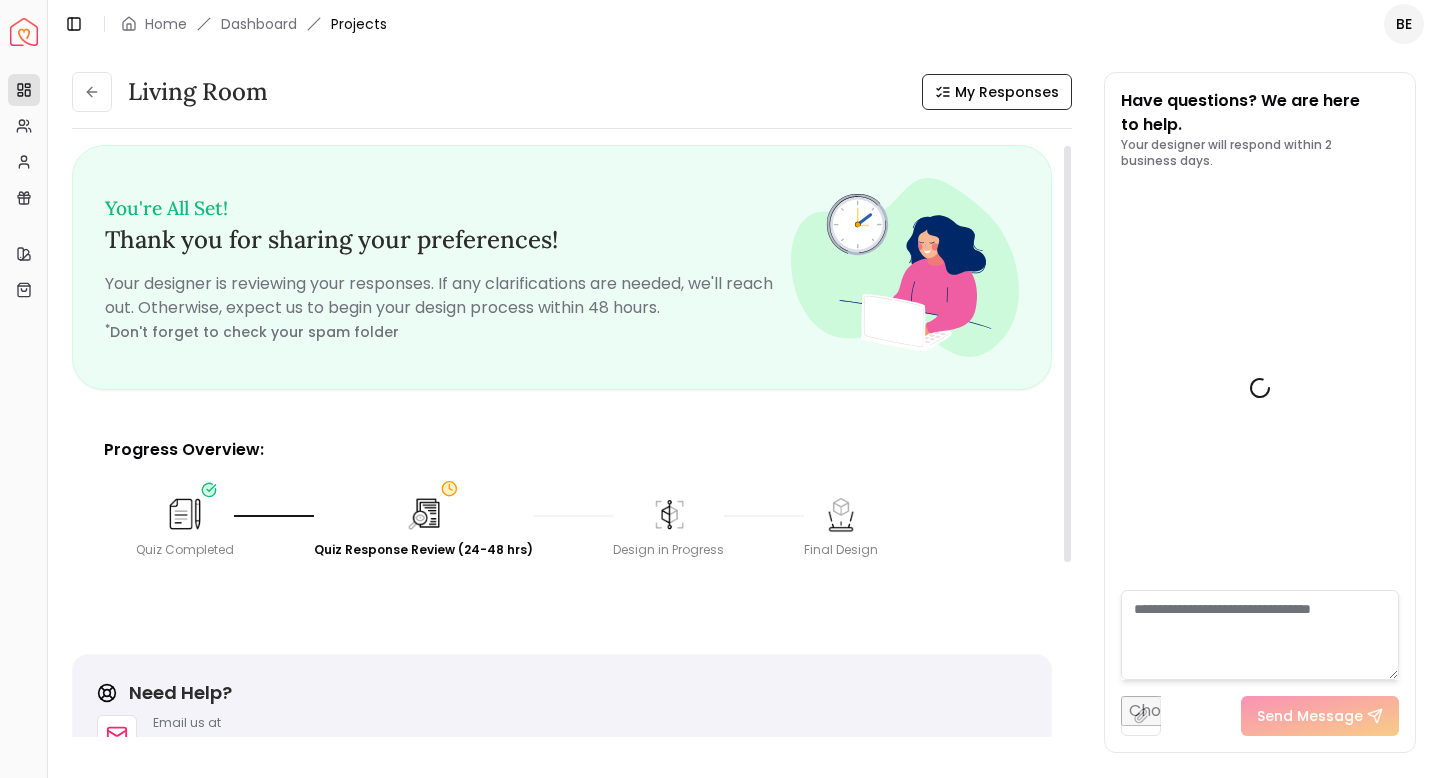 scroll, scrollTop: 1875, scrollLeft: 0, axis: vertical 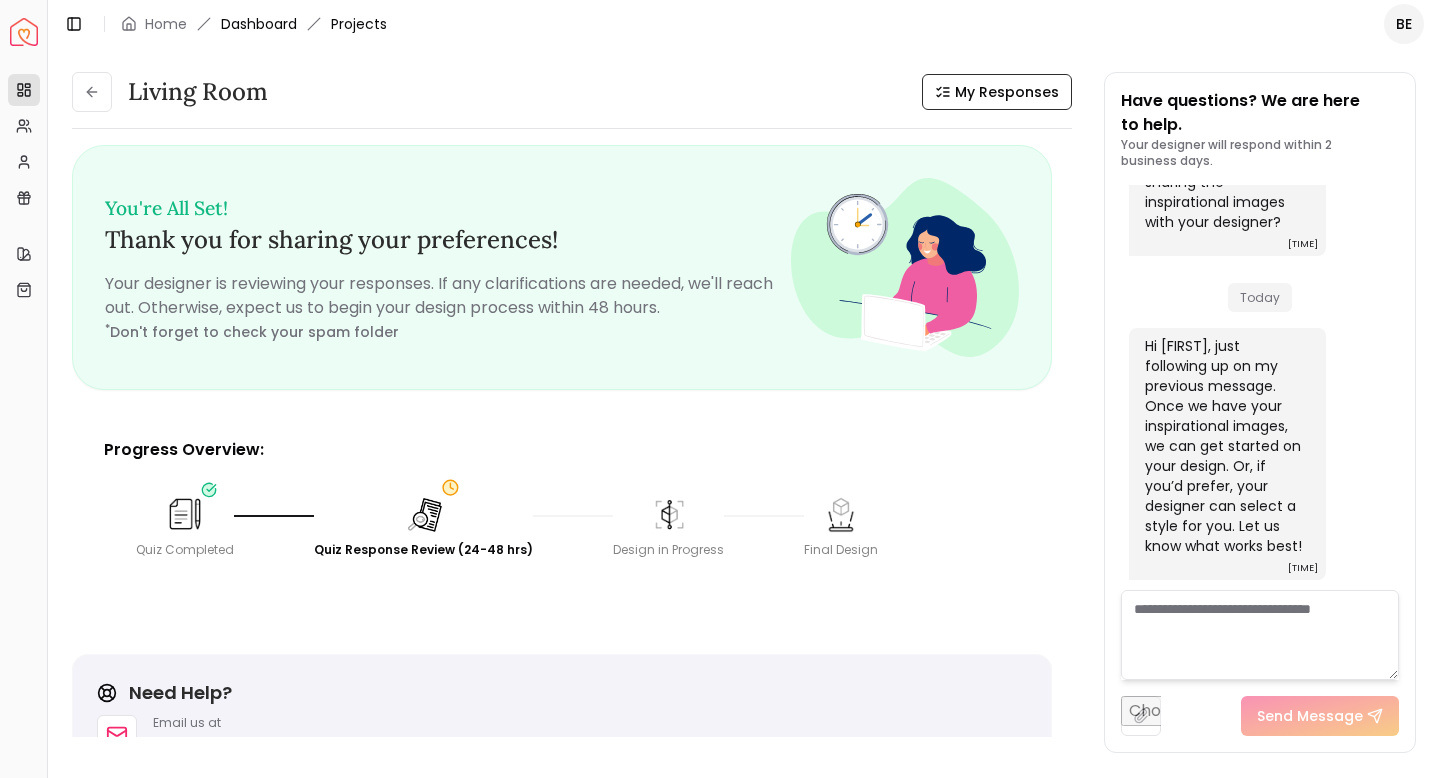 click on "Dashboard" at bounding box center (259, 24) 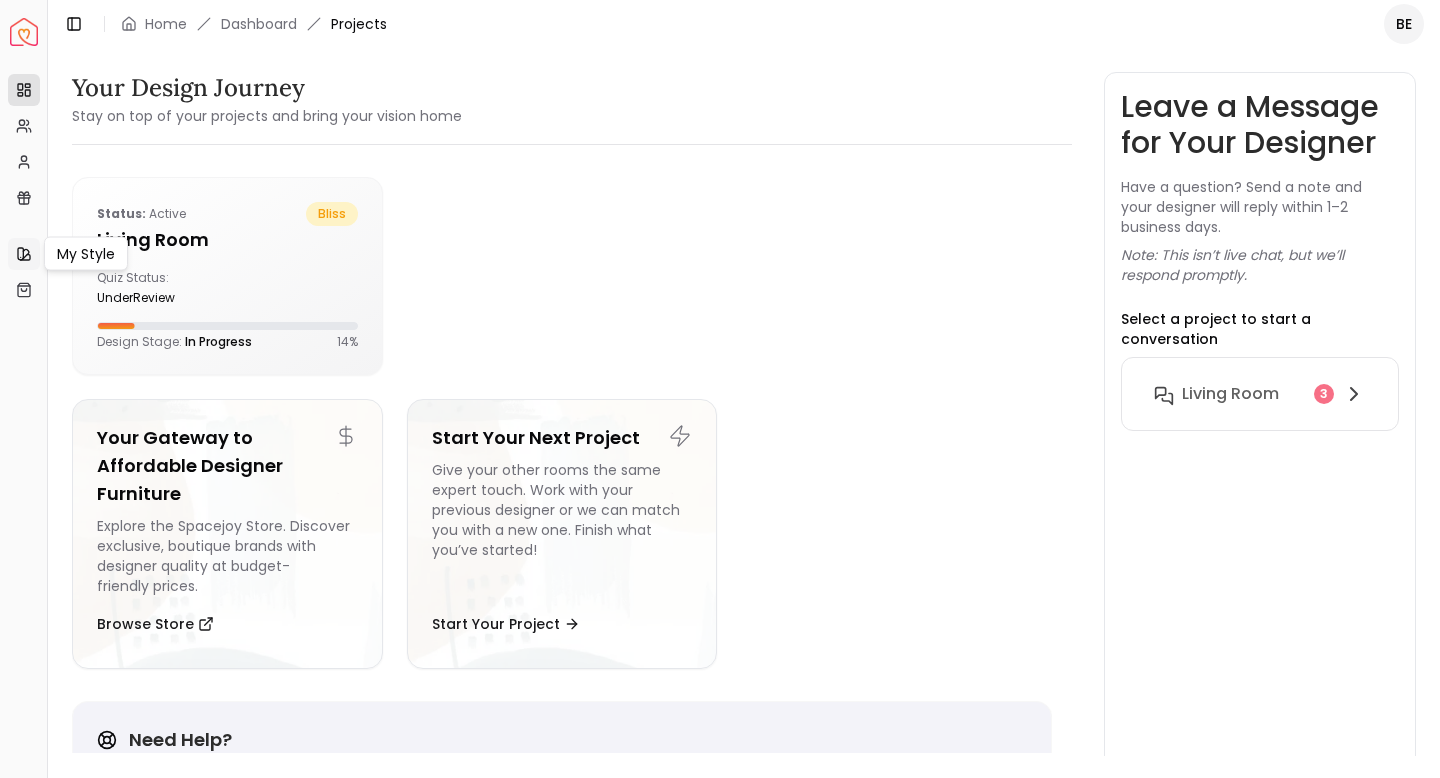 click on "My Style" at bounding box center (24, 254) 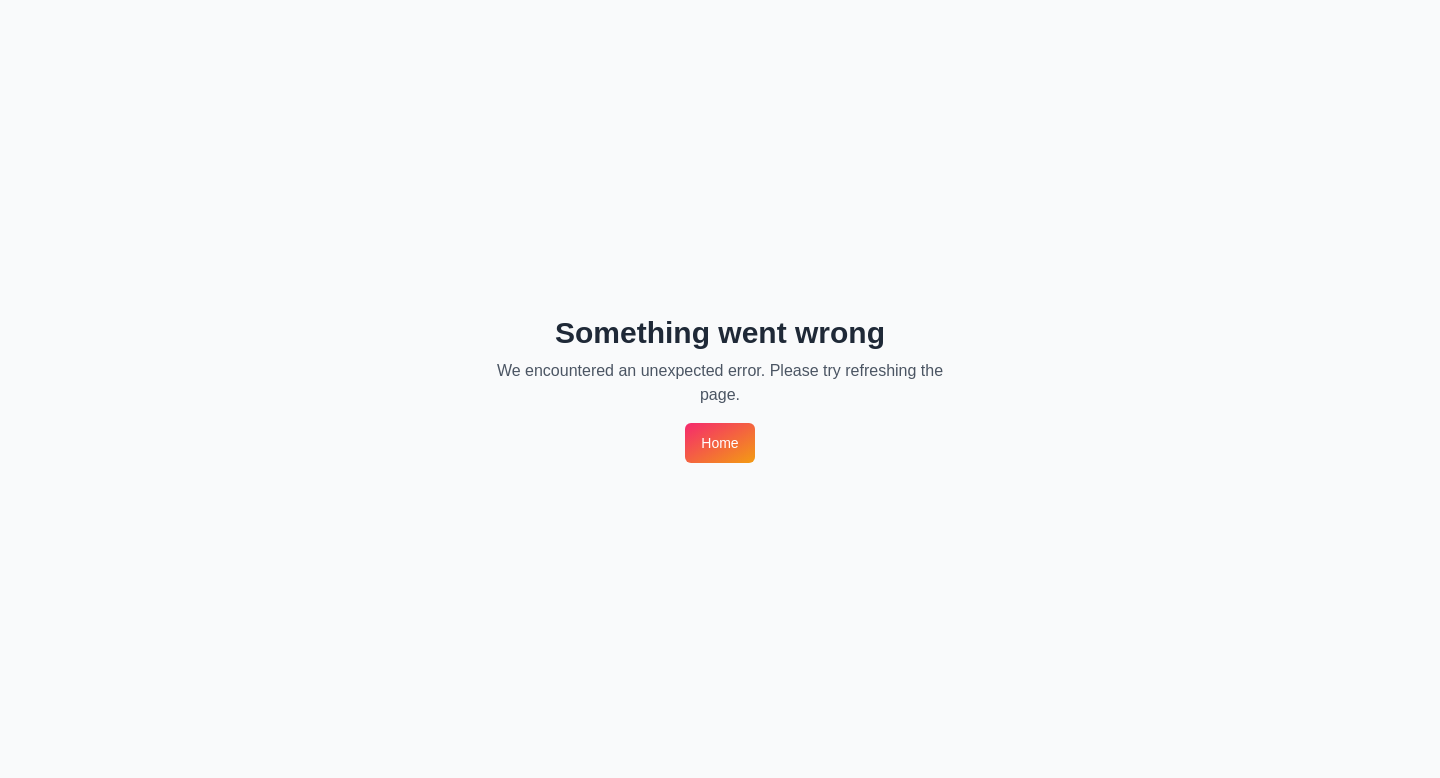 click on "Home" at bounding box center (719, 443) 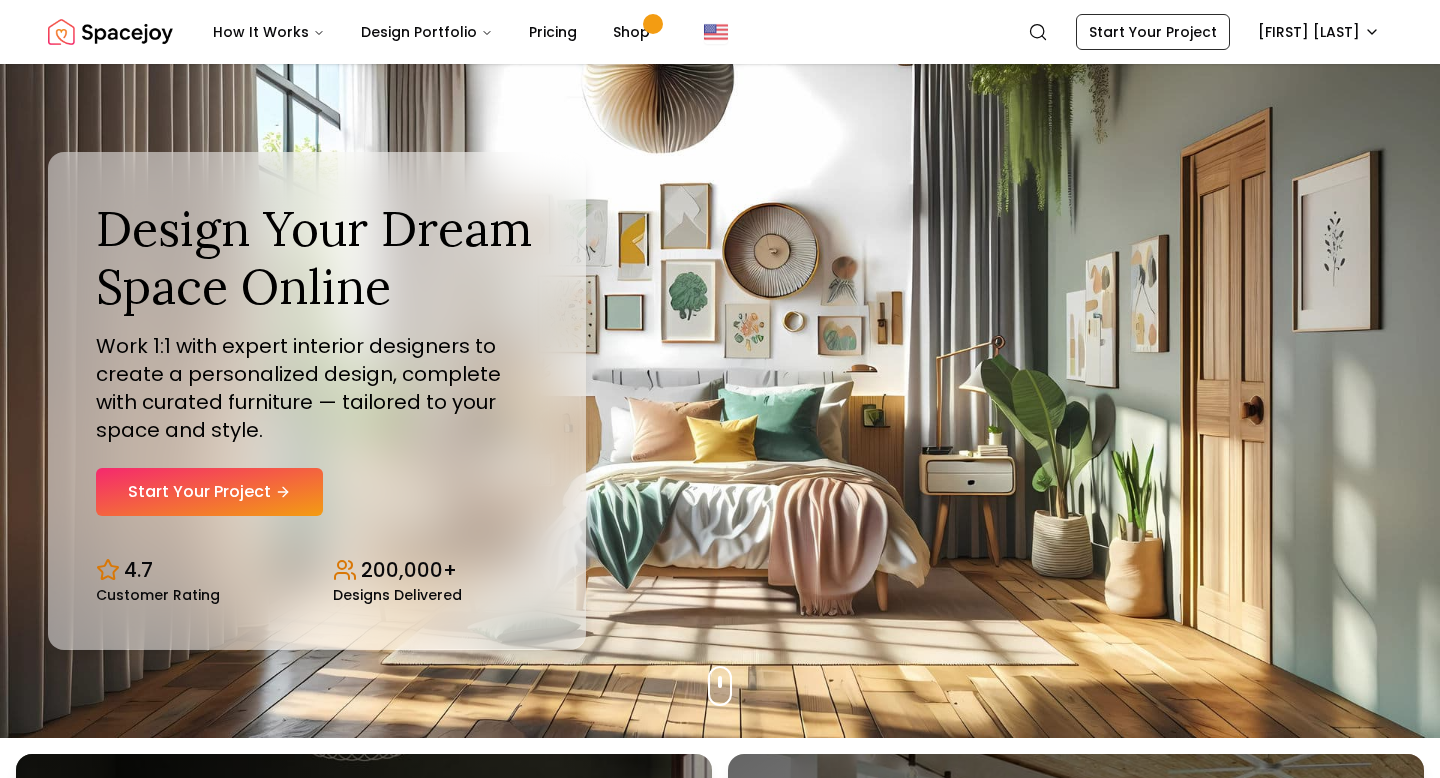 scroll, scrollTop: 0, scrollLeft: 0, axis: both 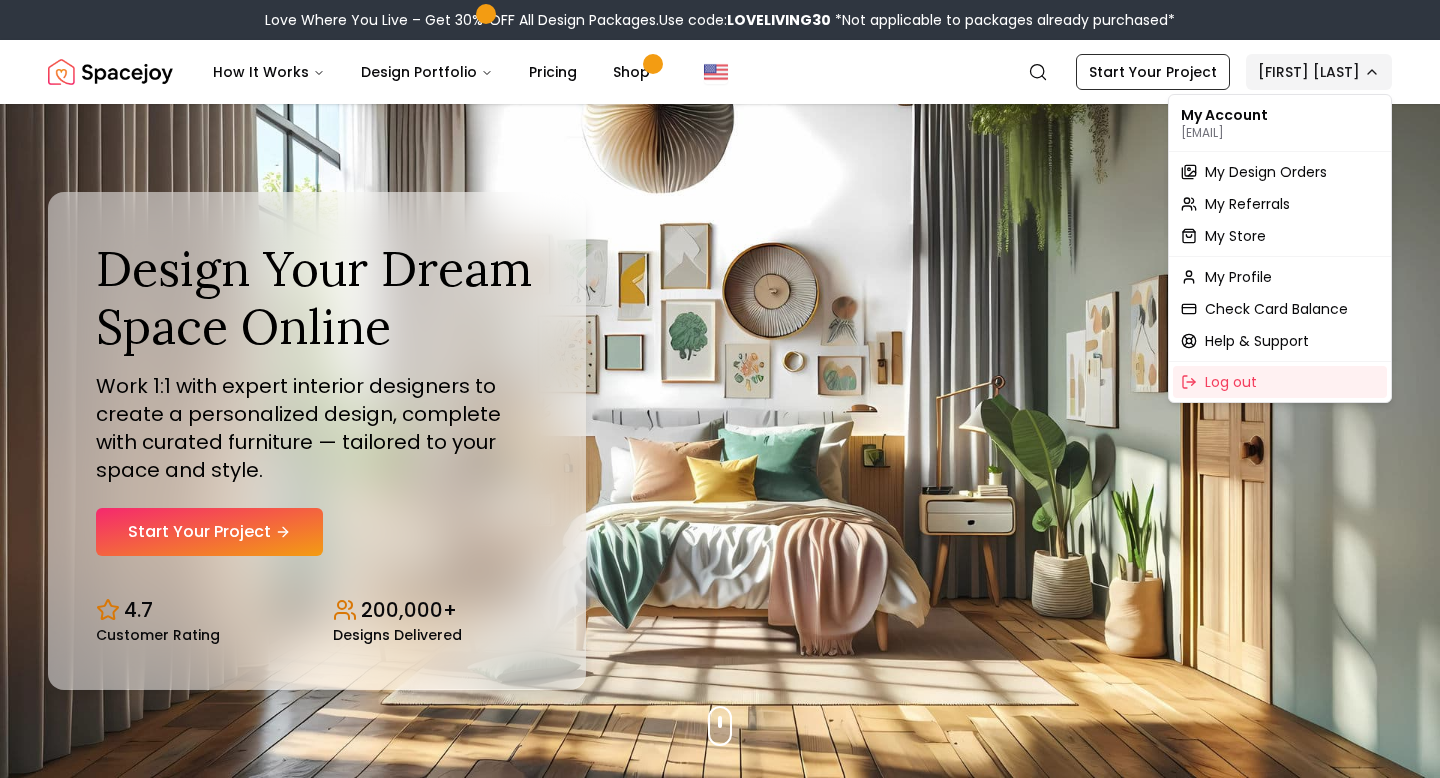 click on "Love Where You Live – Get 30% OFF All Design Packages.  Use code:  LOVELIVING30   *Not applicable to packages already purchased* Spacejoy How It Works   Design Portfolio   Pricing Shop Search Start Your Project   Beth King Design Your Dream Space Online Work 1:1 with expert interior designers to create a personalized design, complete with curated furniture — tailored to your space and style. Start Your Project   4.7 Customer Rating 200,000+ Designs Delivered Design Your Dream Space Online Work 1:1 with expert interior designers to create a personalized design, complete with curated furniture — tailored to your space and style. Start Your Project   4.7 Customer Rating 200,000+ Designs Delivered Summer Design Sale Get 25% OFF on all Design Packages Get Started   Mid-Summer Style Event Up to 60% OFF on Furniture & Decor Shop Now   Get Matched with Expert Interior Designers Online! Maria Castillero Designer Angela Amore Designer Tina Martidelcampo Designer Christina Manzo Designer Hannah James Designer   1" at bounding box center (720, 5959) 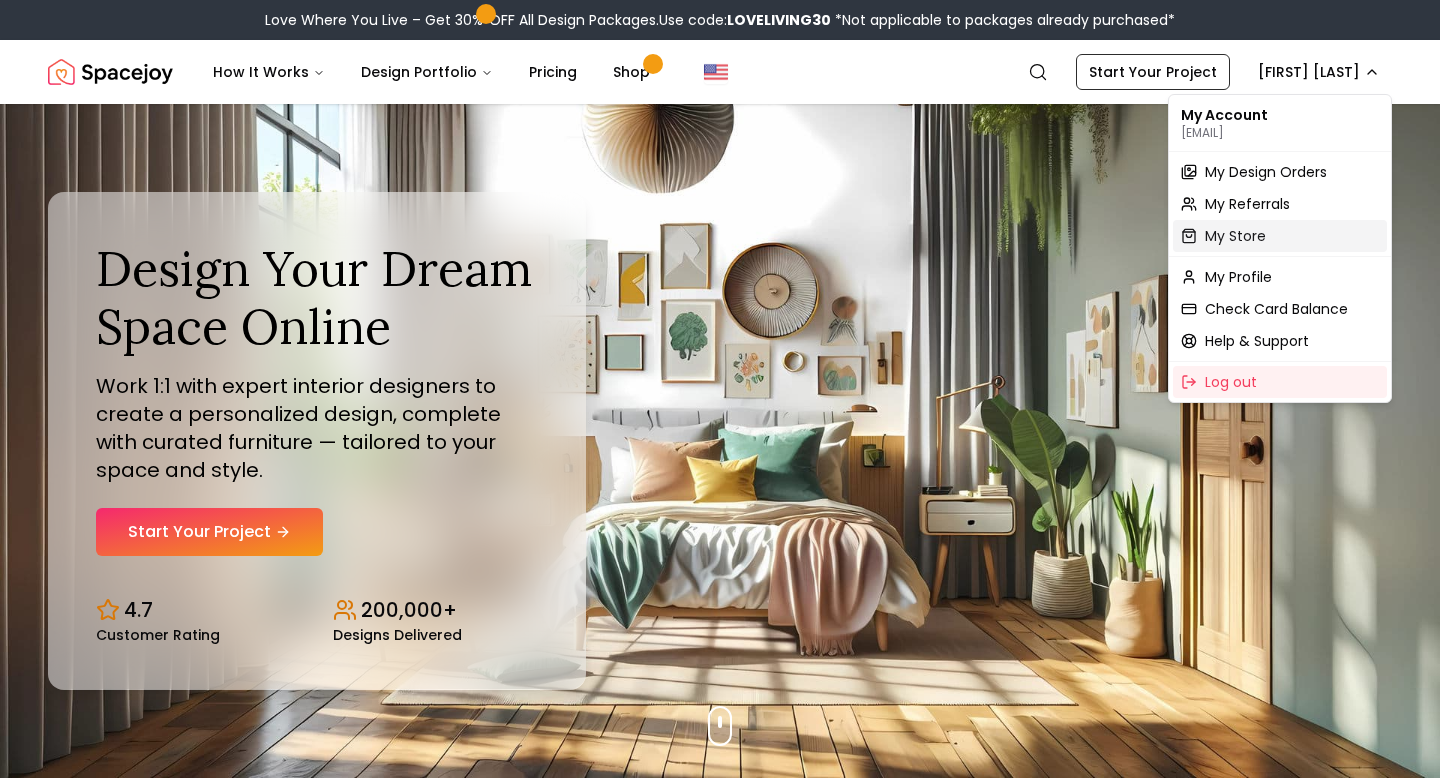 click on "My Store" at bounding box center (1235, 236) 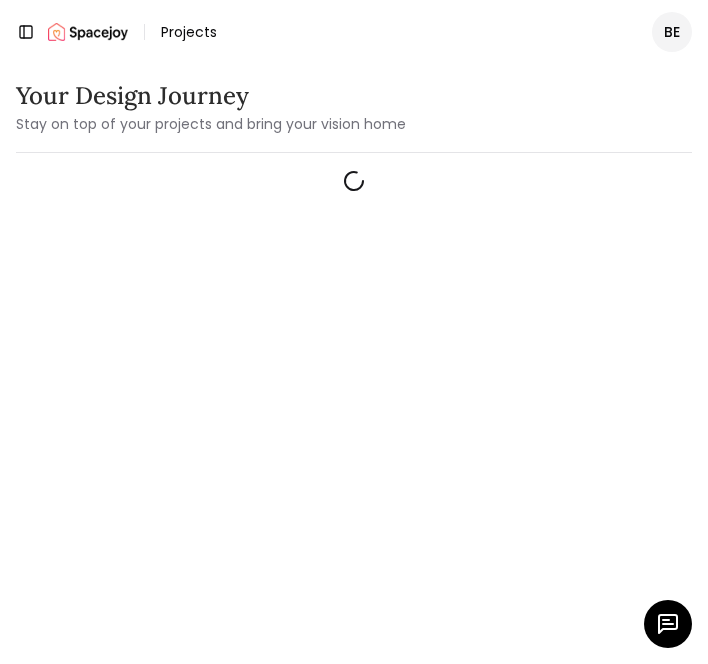 scroll, scrollTop: 0, scrollLeft: 0, axis: both 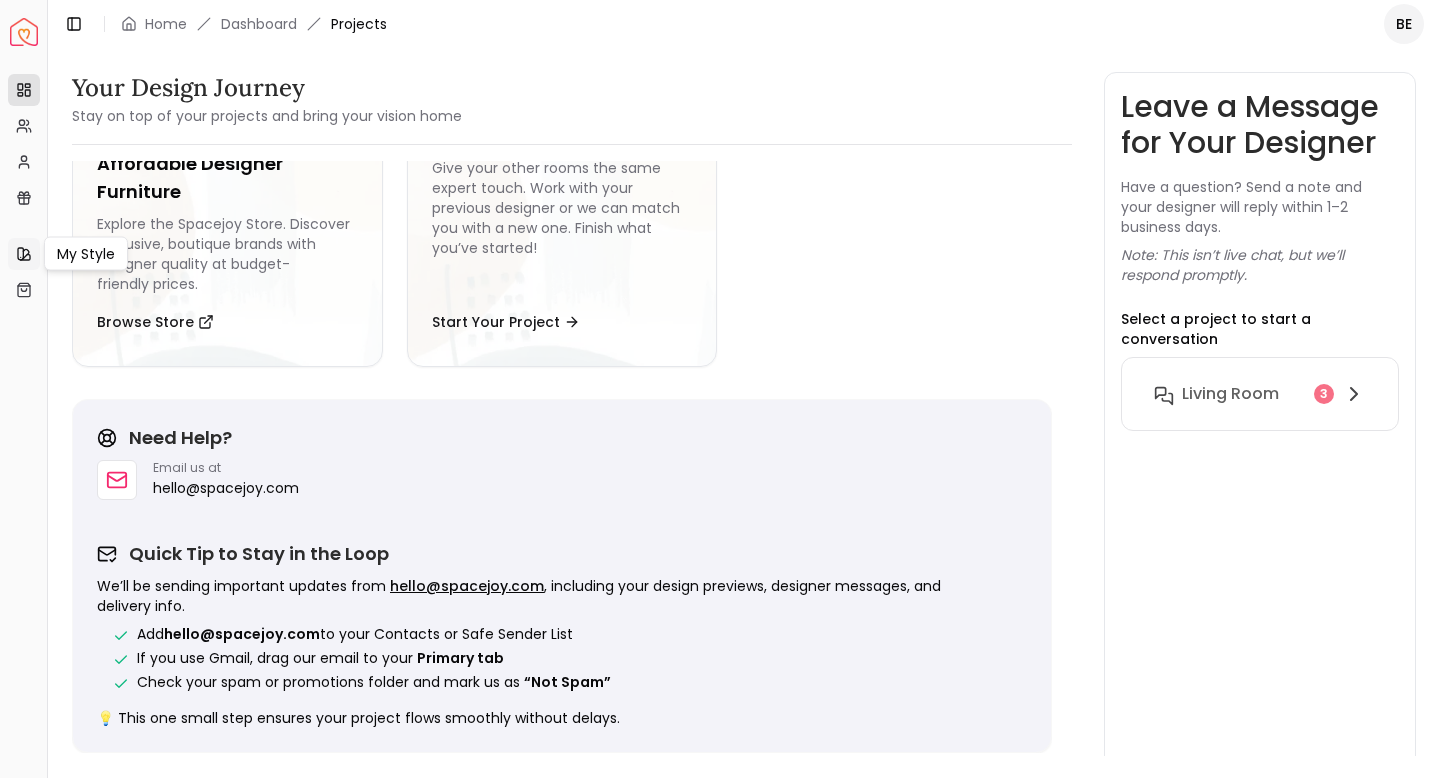 click 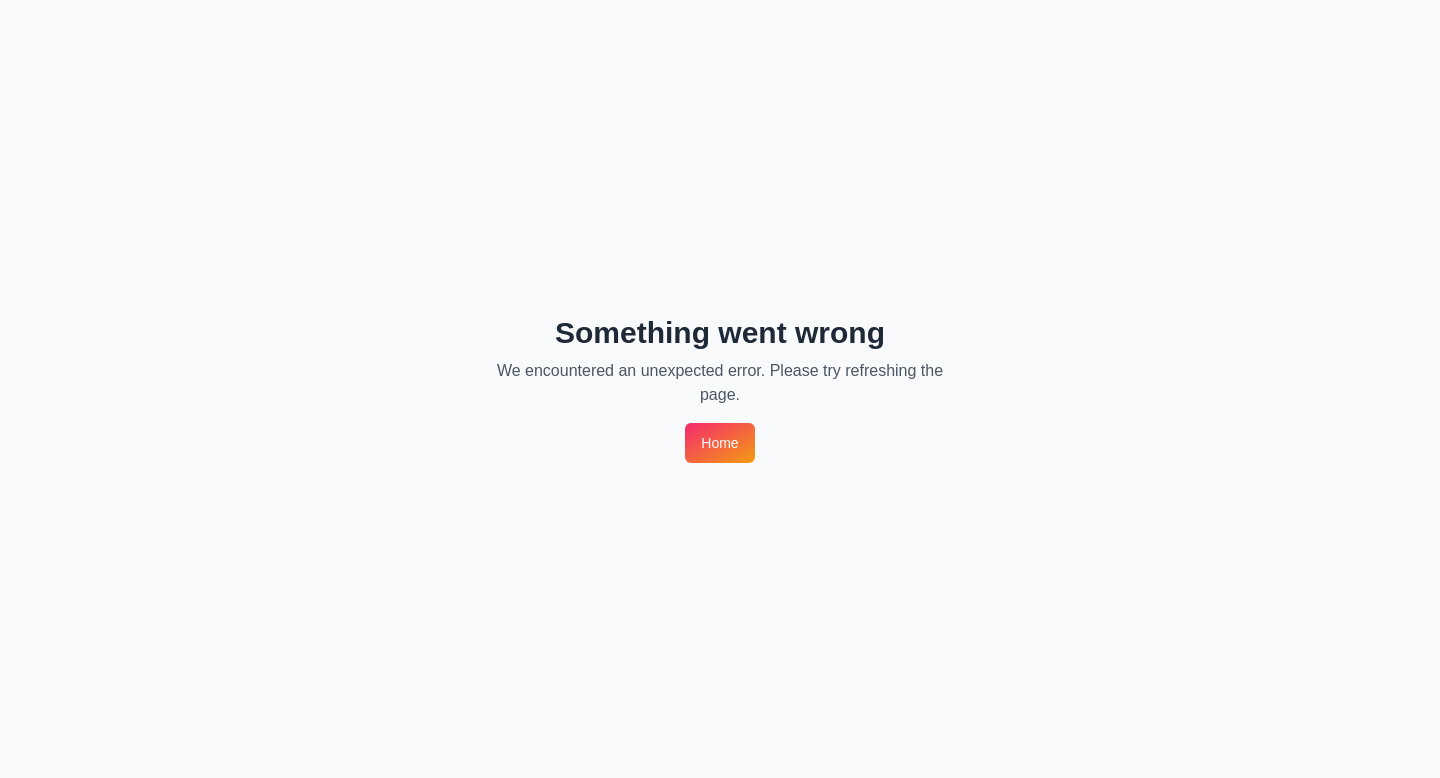 click on "Home" at bounding box center (719, 443) 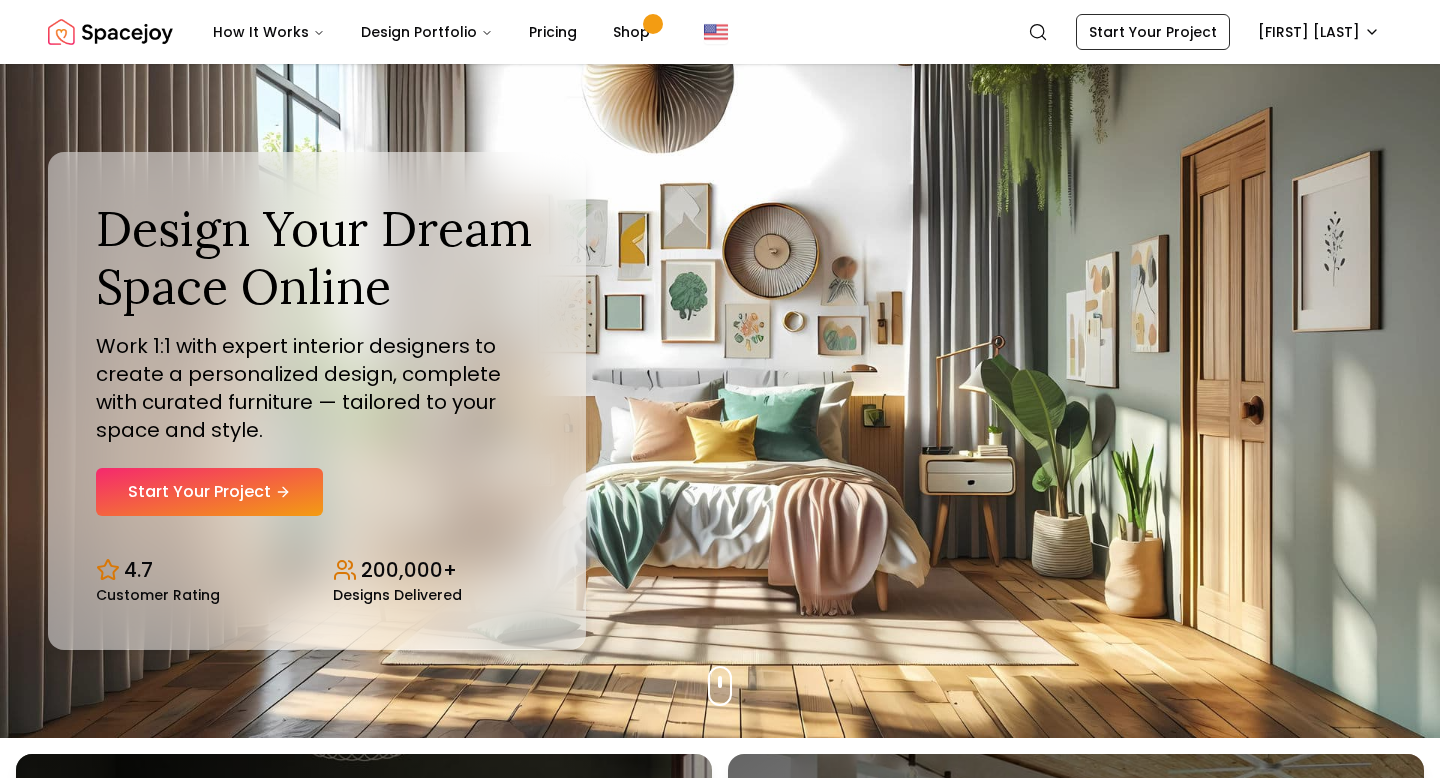 scroll, scrollTop: 0, scrollLeft: 0, axis: both 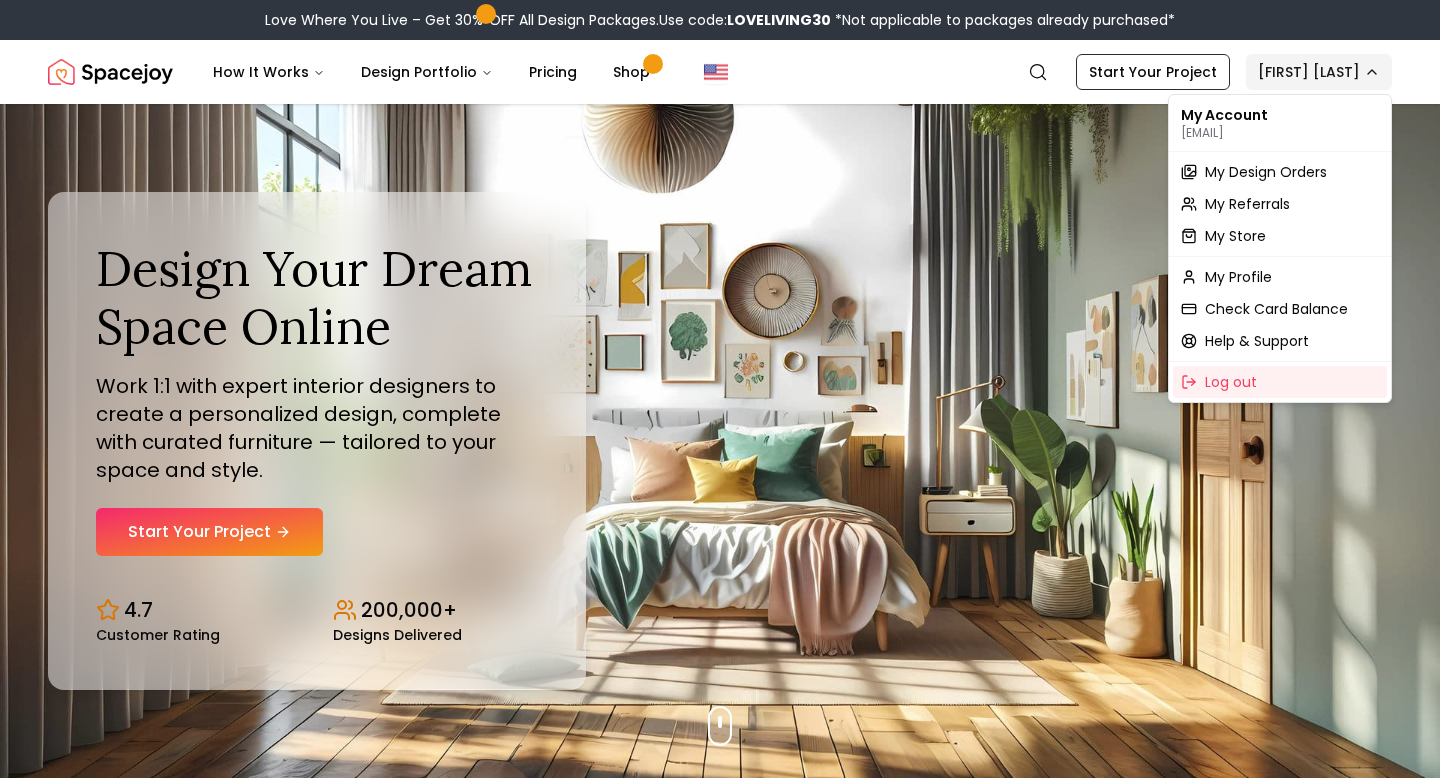 click on "Love Where You Live – Get 30% OFF All Design Packages.  Use code:  LOVELIVING30   *Not applicable to packages already purchased* Spacejoy How It Works   Design Portfolio   Pricing Shop Search Start Your Project   Beth King Design Your Dream Space Online Work 1:1 with expert interior designers to create a personalized design, complete with curated furniture — tailored to your space and style. Start Your Project   4.7 Customer Rating 200,000+ Designs Delivered Design Your Dream Space Online Work 1:1 with expert interior designers to create a personalized design, complete with curated furniture — tailored to your space and style. Start Your Project   4.7 Customer Rating 200,000+ Designs Delivered Summer Design Sale Get 25% OFF on all Design Packages Get Started   Mid-Summer Style Event Up to 60% OFF on Furniture & Decor Shop Now   Get Matched with Expert Interior Designers Online! Maria Castillero Designer Angela Amore Designer Tina Martidelcampo Designer Christina Manzo Designer Hannah James Designer   1" at bounding box center (720, 5959) 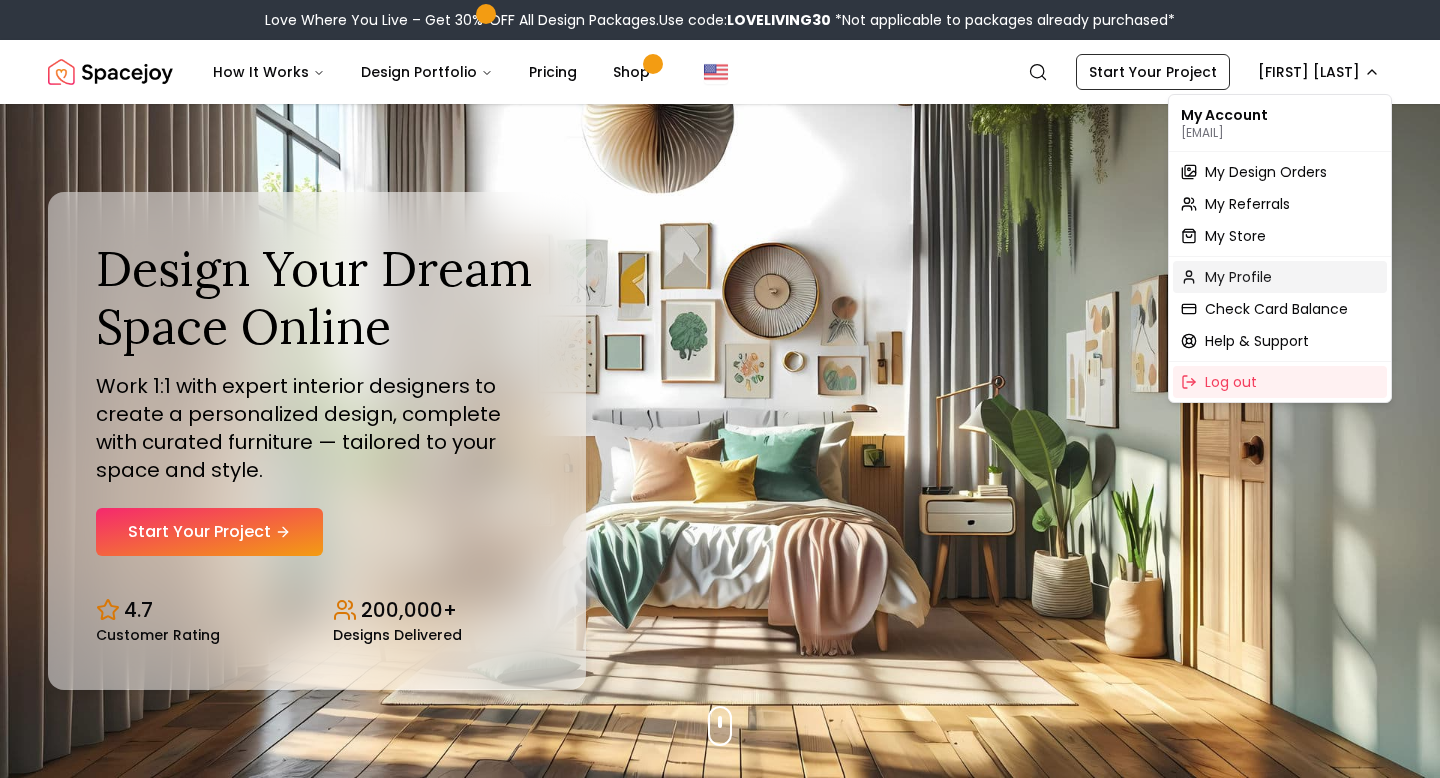click on "My Profile" at bounding box center [1238, 277] 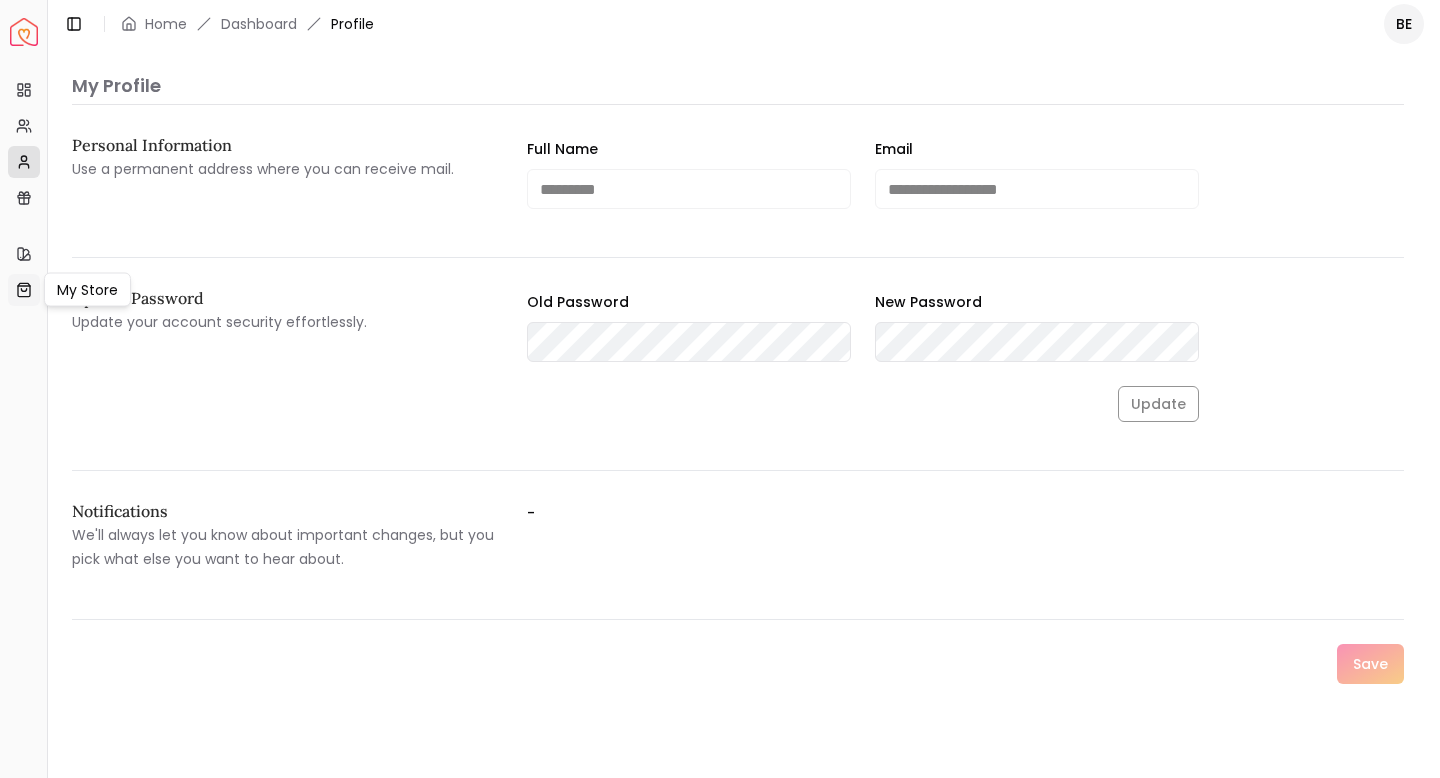 click 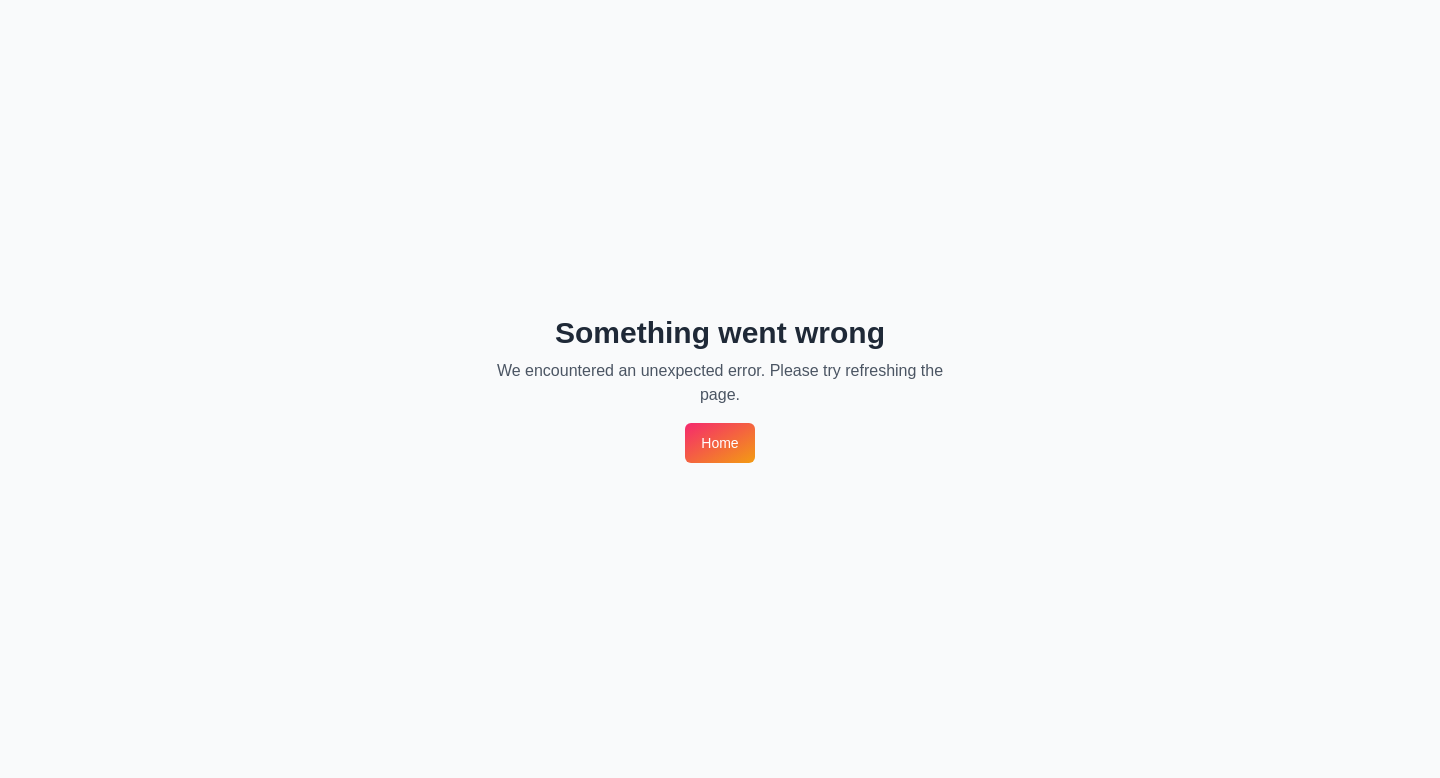 scroll, scrollTop: 0, scrollLeft: 0, axis: both 